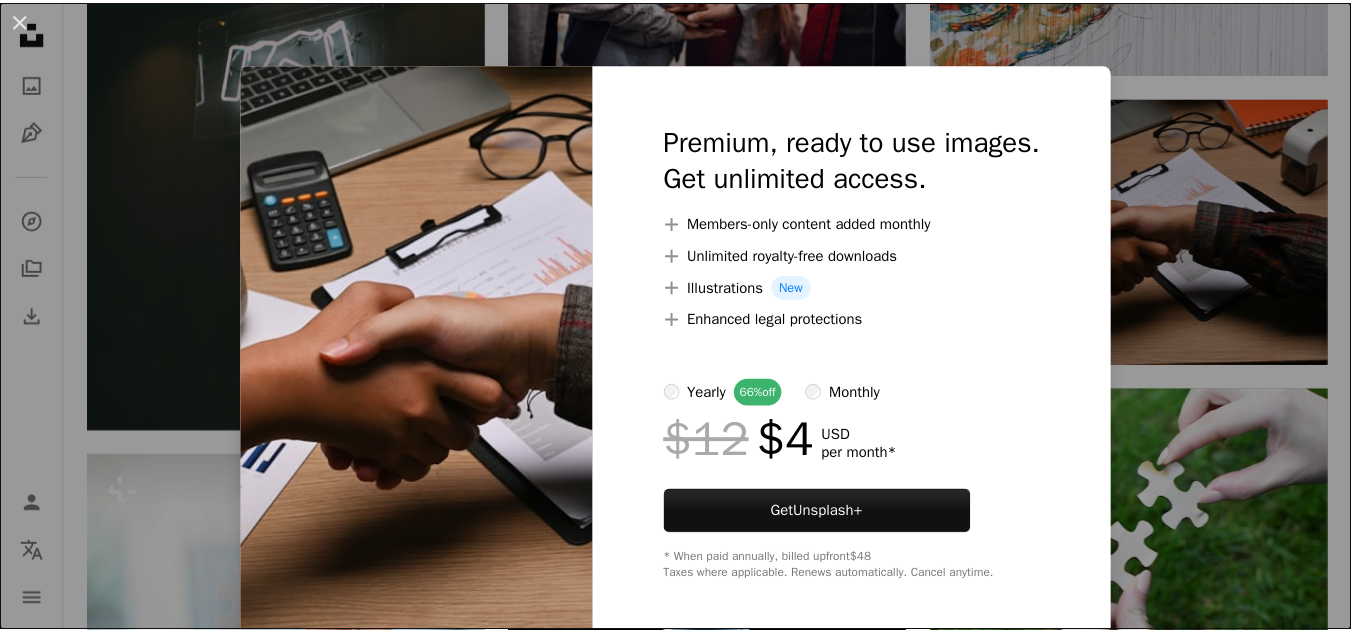 scroll, scrollTop: 1017, scrollLeft: 0, axis: vertical 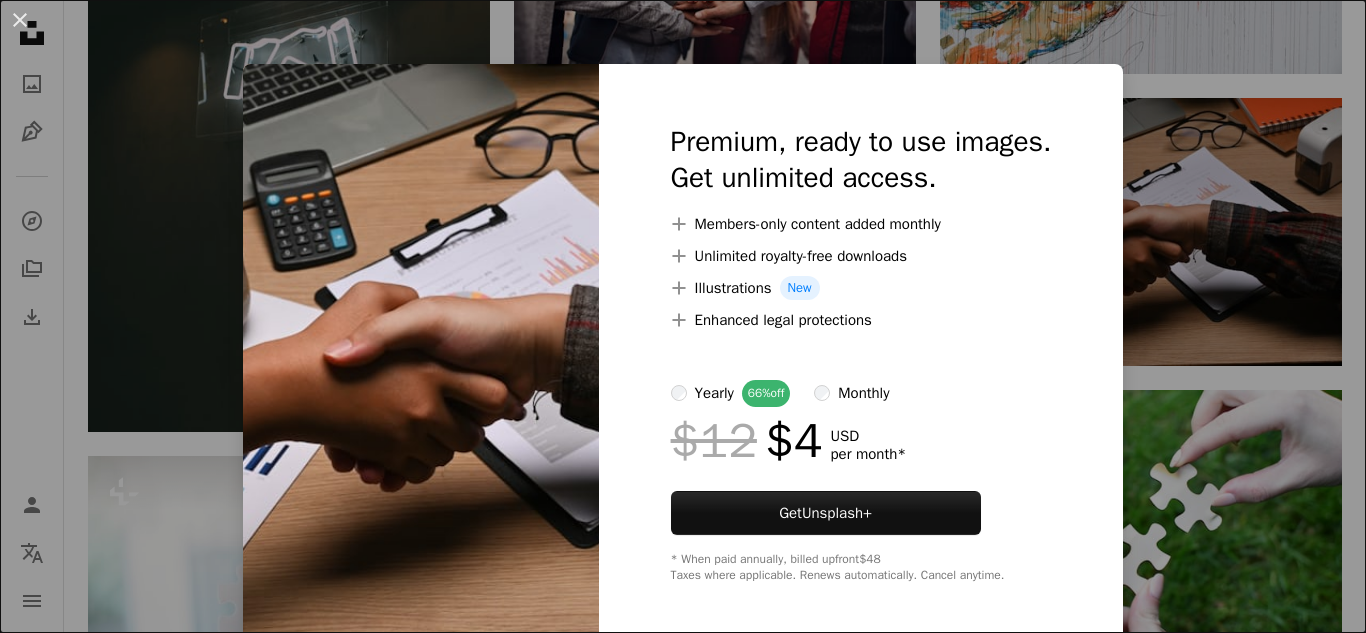 click on "An X shape Premium, ready to use images. Get unlimited access. A plus sign Members-only content added monthly A plus sign Unlimited royalty-free downloads A plus sign Illustrations  New A plus sign Enhanced legal protections yearly 66%  off monthly $12   $4 USD per month * Get  Unsplash+ * When paid annually, billed upfront  $48 Taxes where applicable. Renews automatically. Cancel anytime." at bounding box center [683, 316] 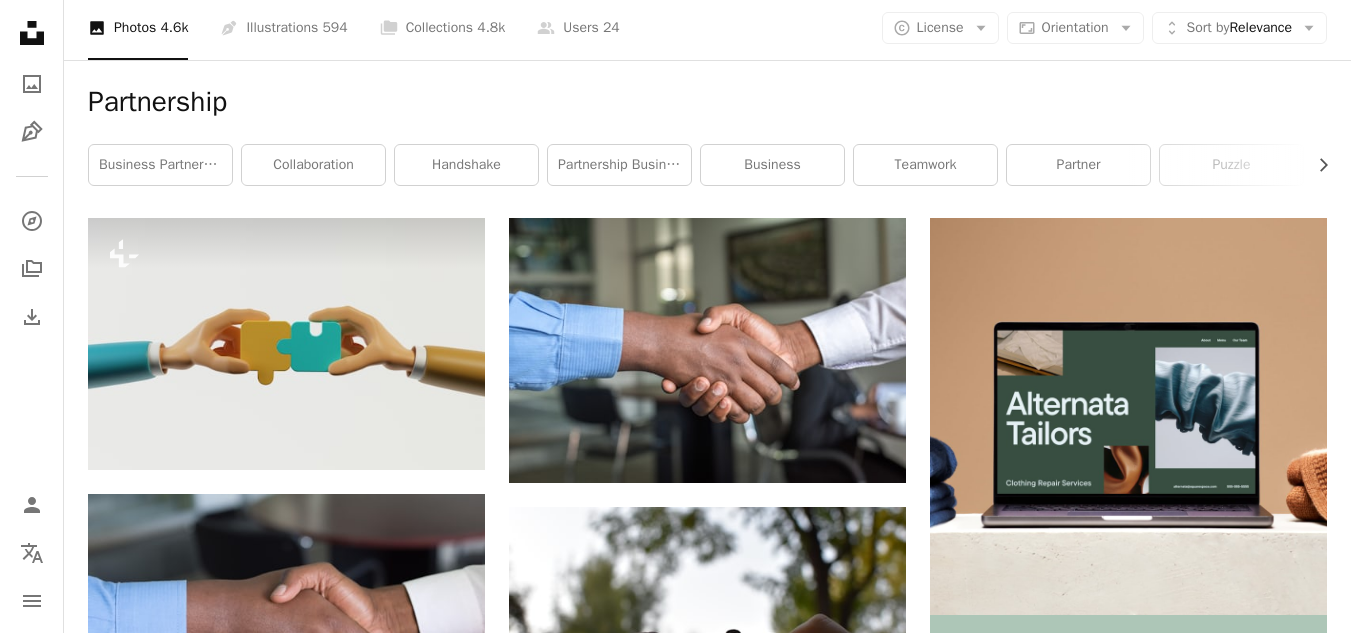 scroll, scrollTop: 0, scrollLeft: 0, axis: both 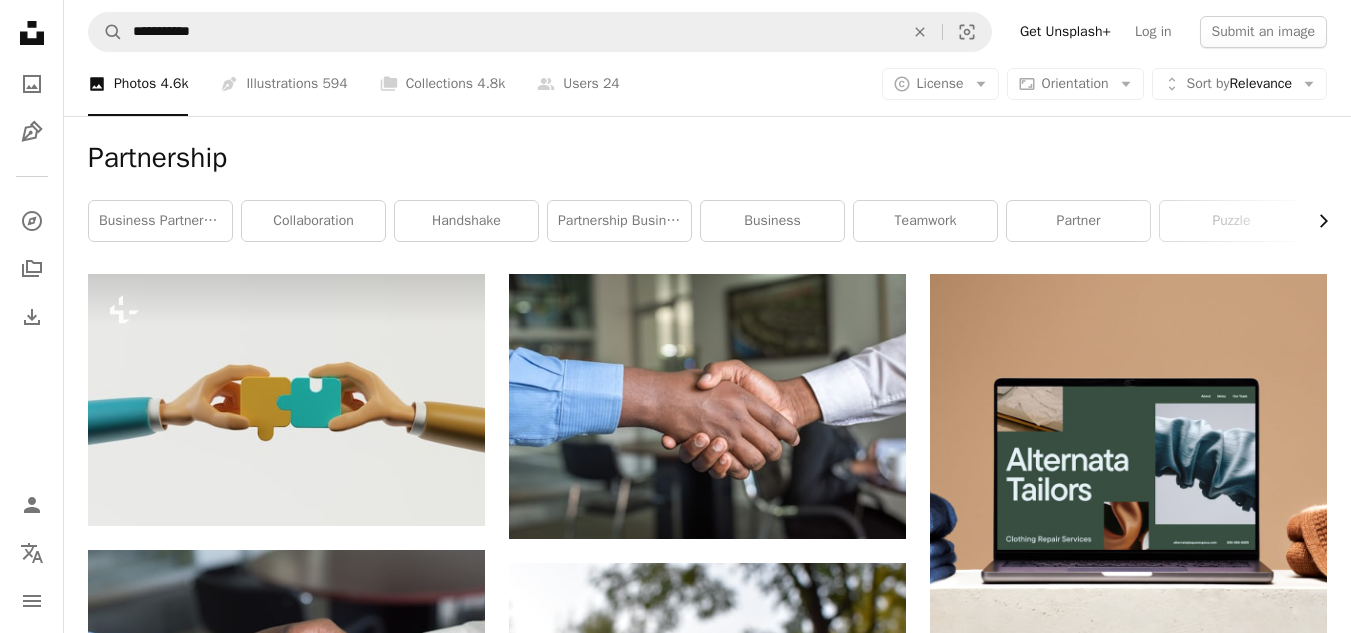 click on "Chevron right" 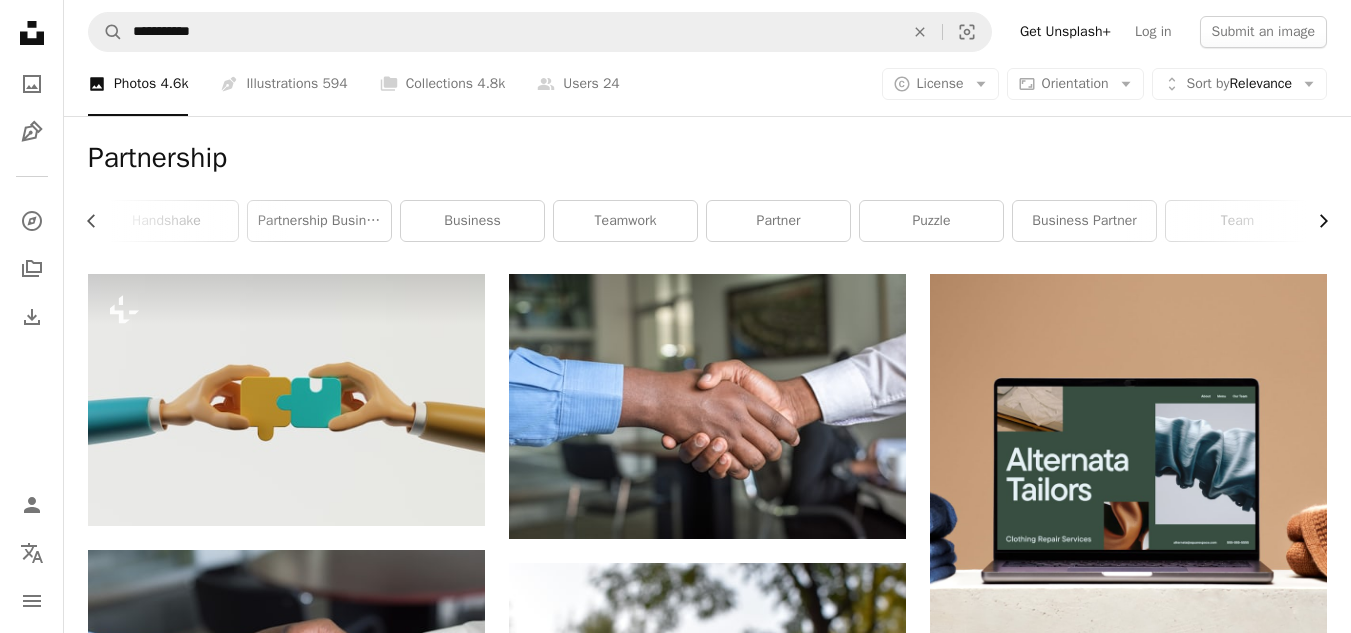 click on "Chevron right" 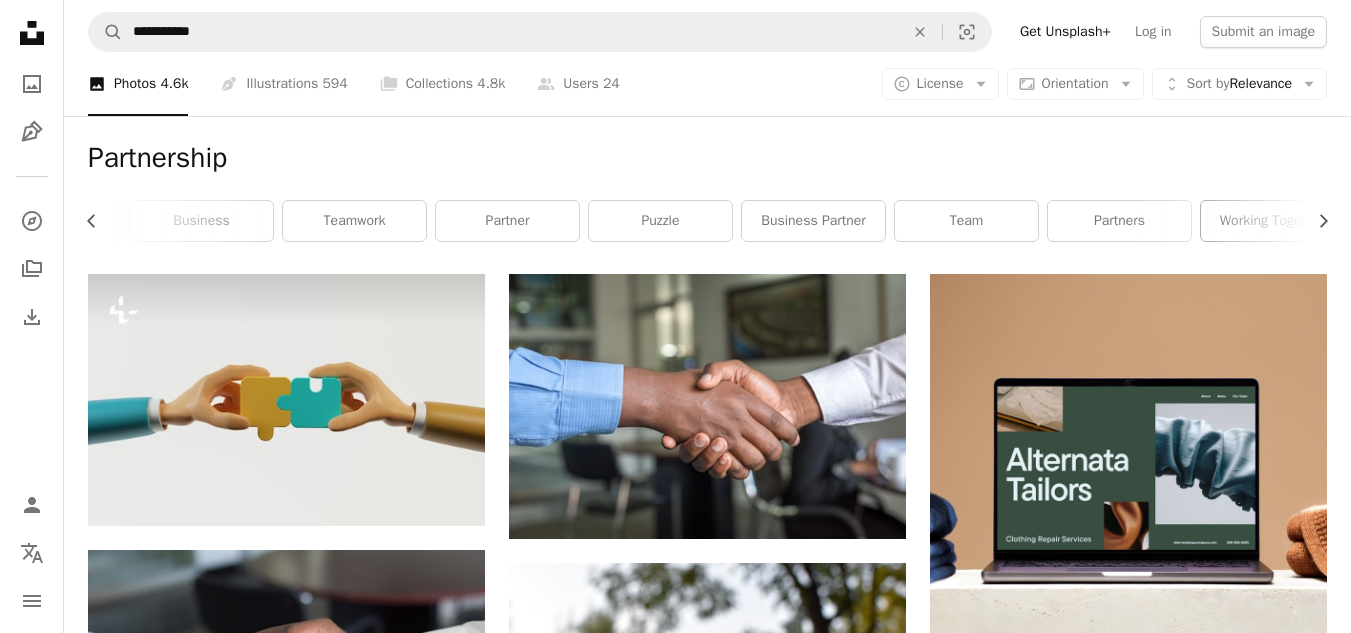 scroll, scrollTop: 0, scrollLeft: 589, axis: horizontal 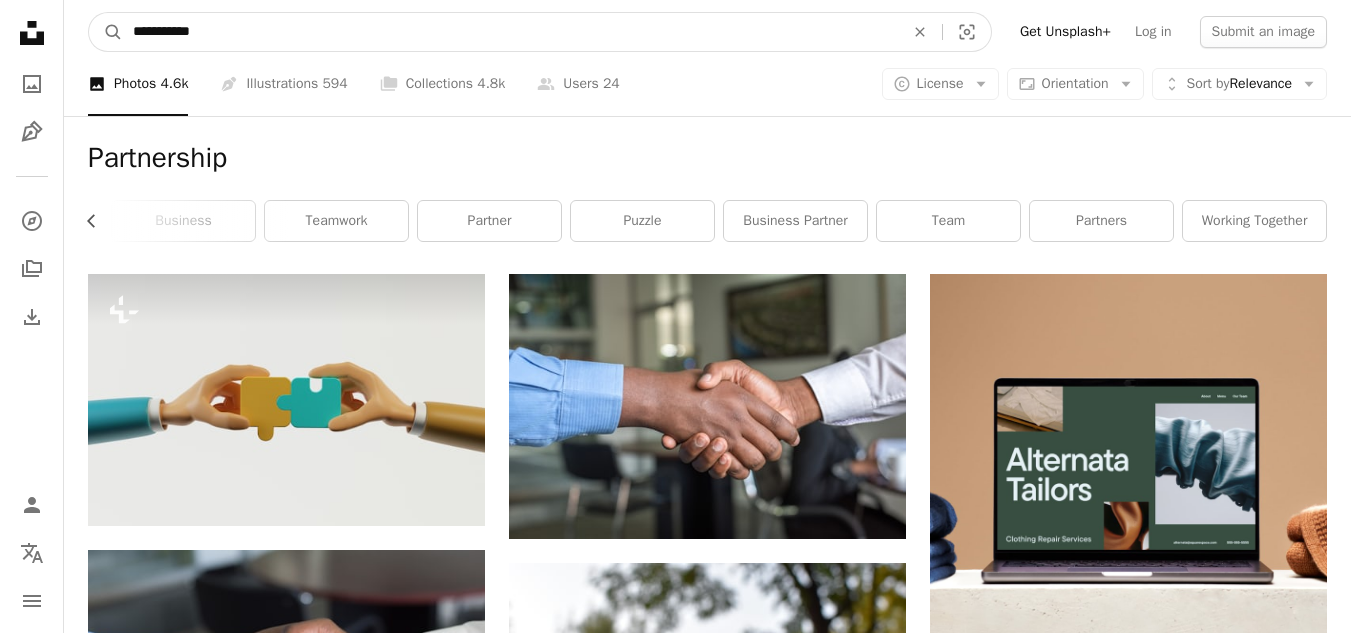 click on "**********" at bounding box center (510, 32) 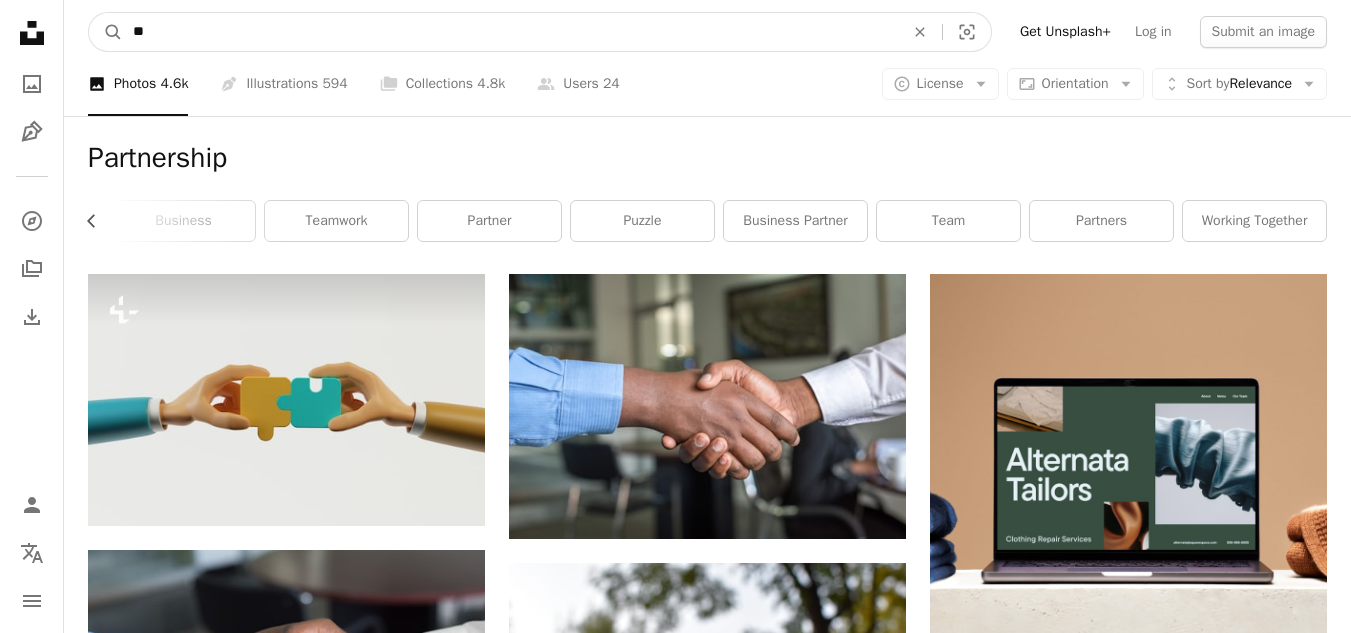 type on "*" 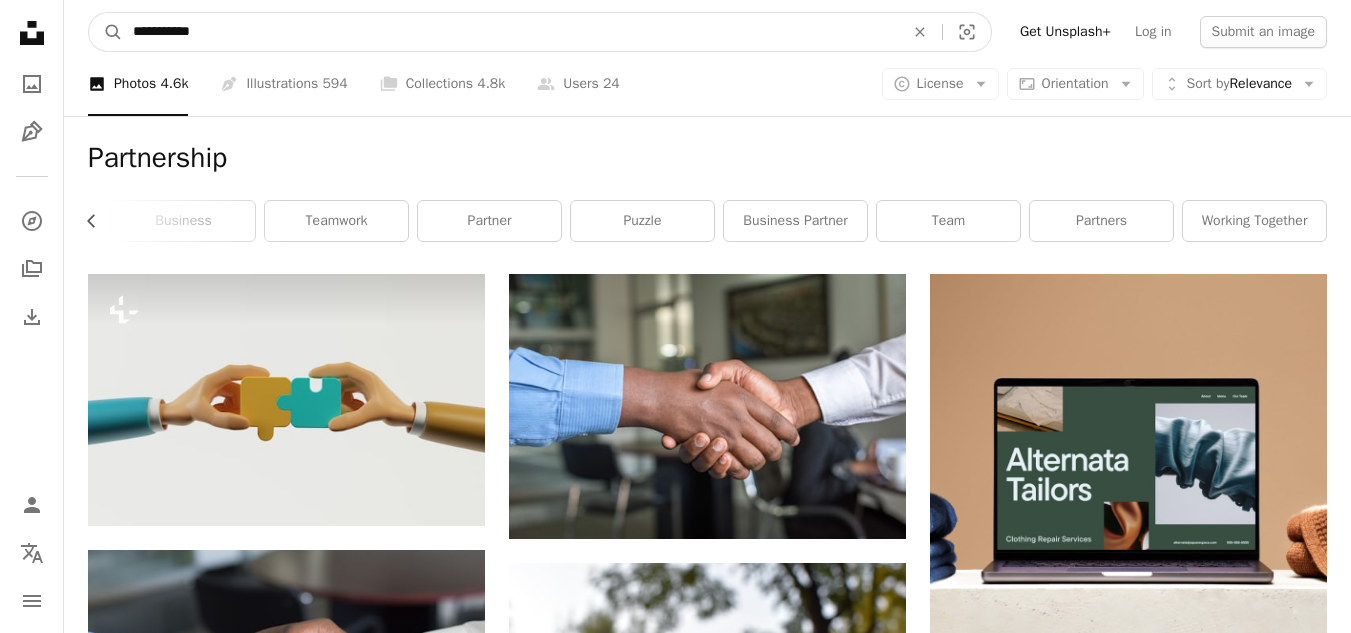 type on "**********" 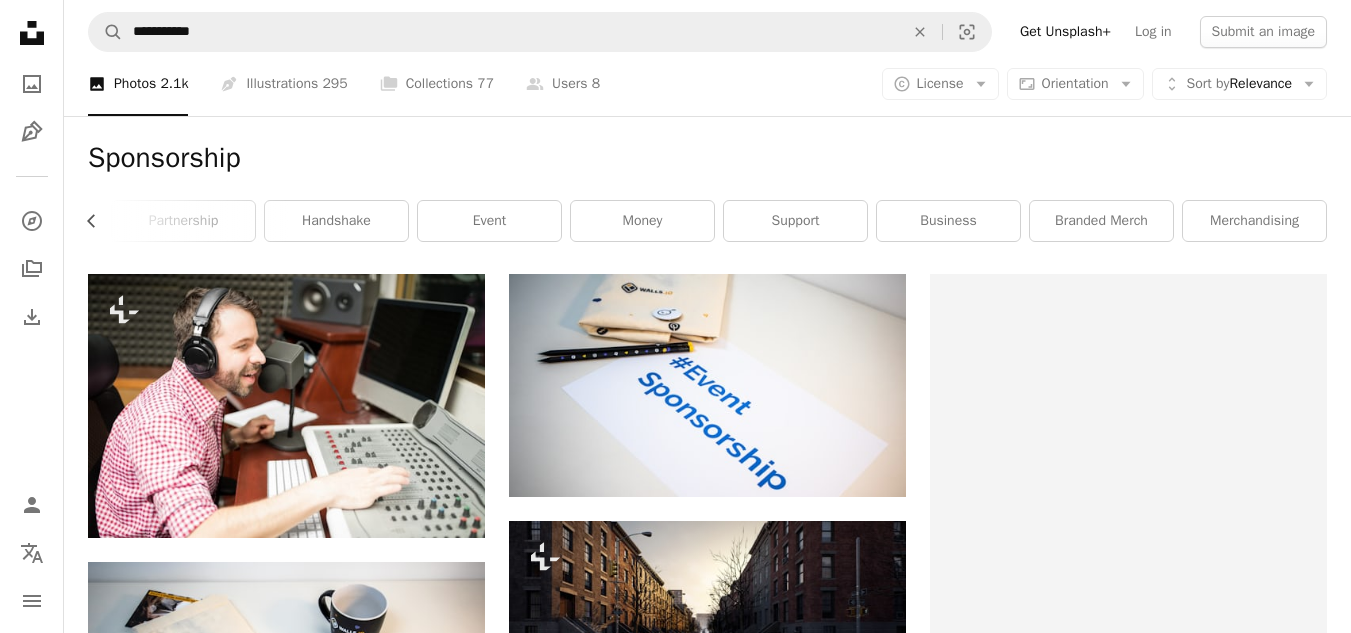 scroll, scrollTop: 0, scrollLeft: 436, axis: horizontal 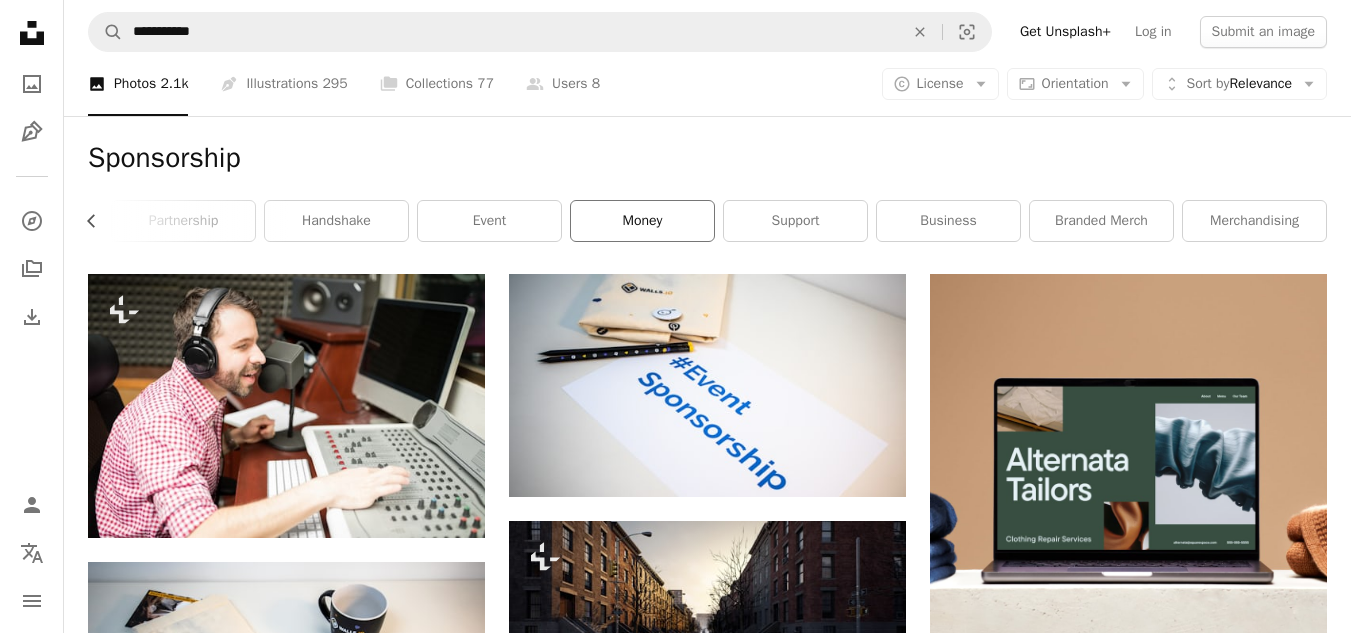 click on "money" at bounding box center (642, 221) 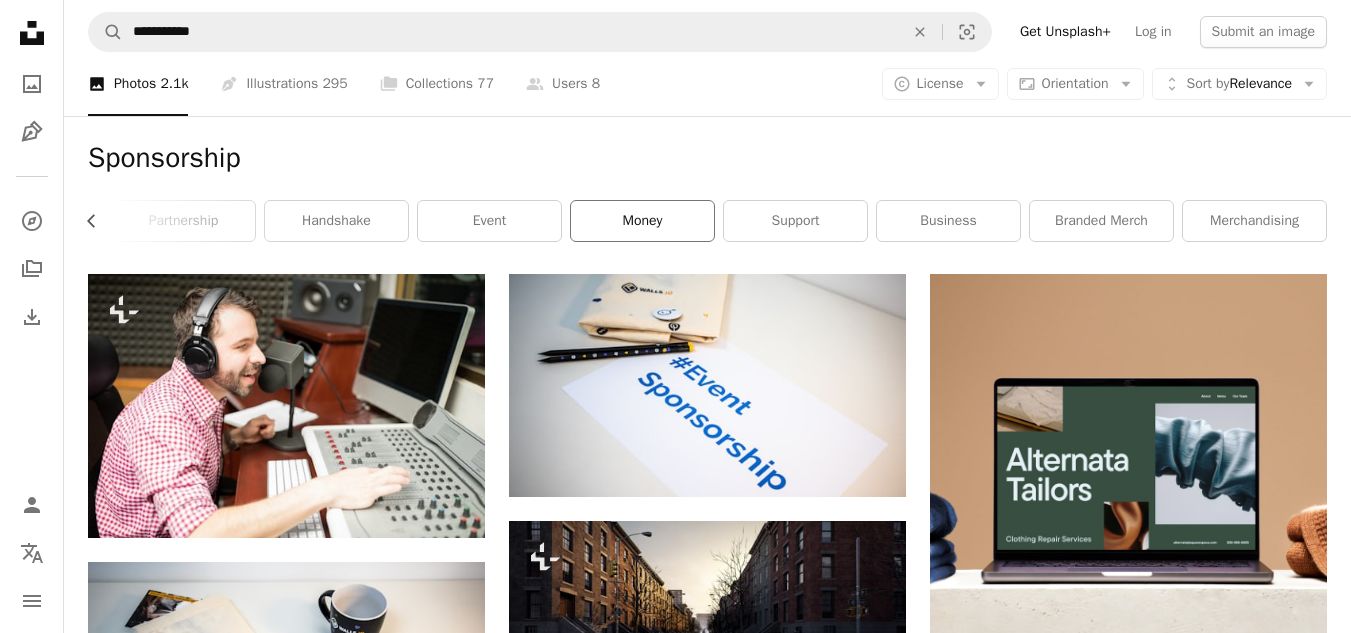 scroll, scrollTop: 0, scrollLeft: 0, axis: both 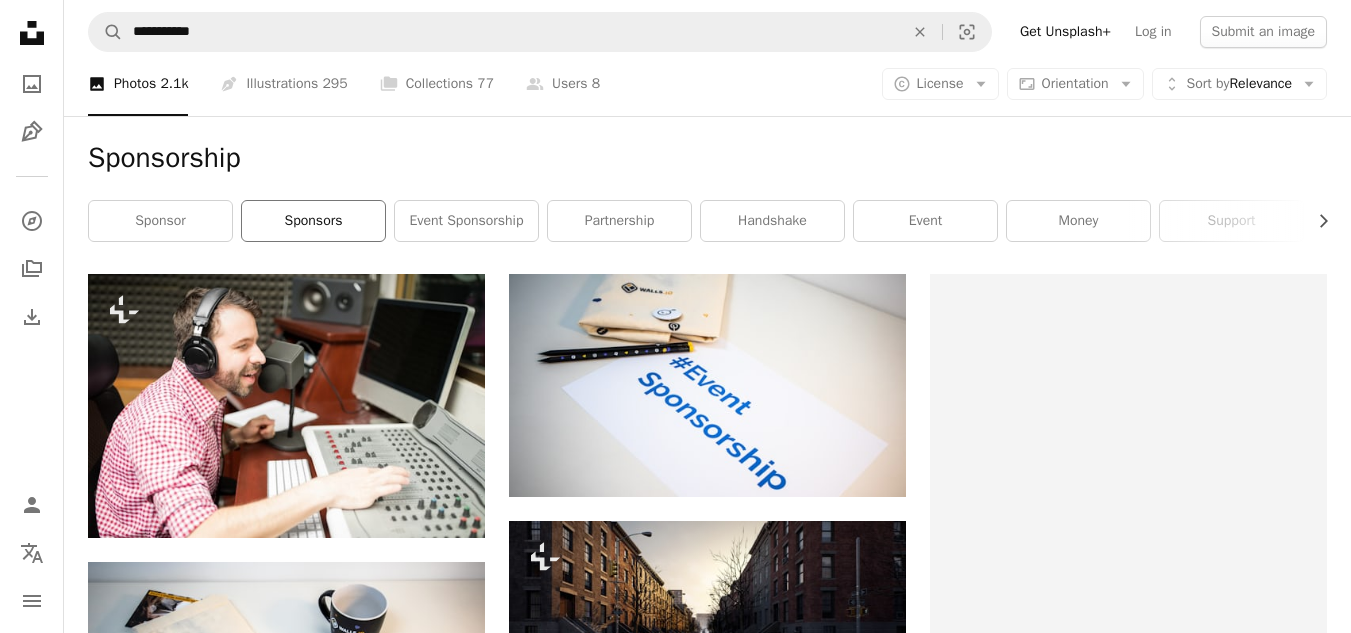 click on "sponsors" at bounding box center [313, 221] 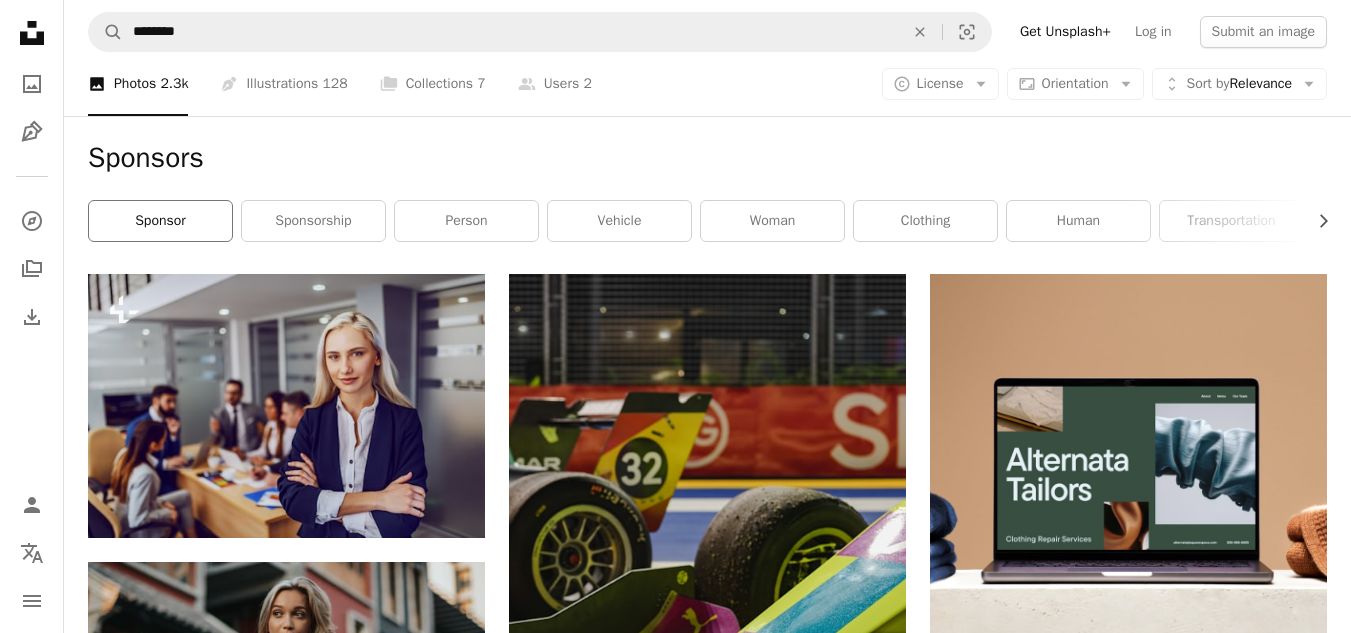 click on "sponsor" at bounding box center [160, 221] 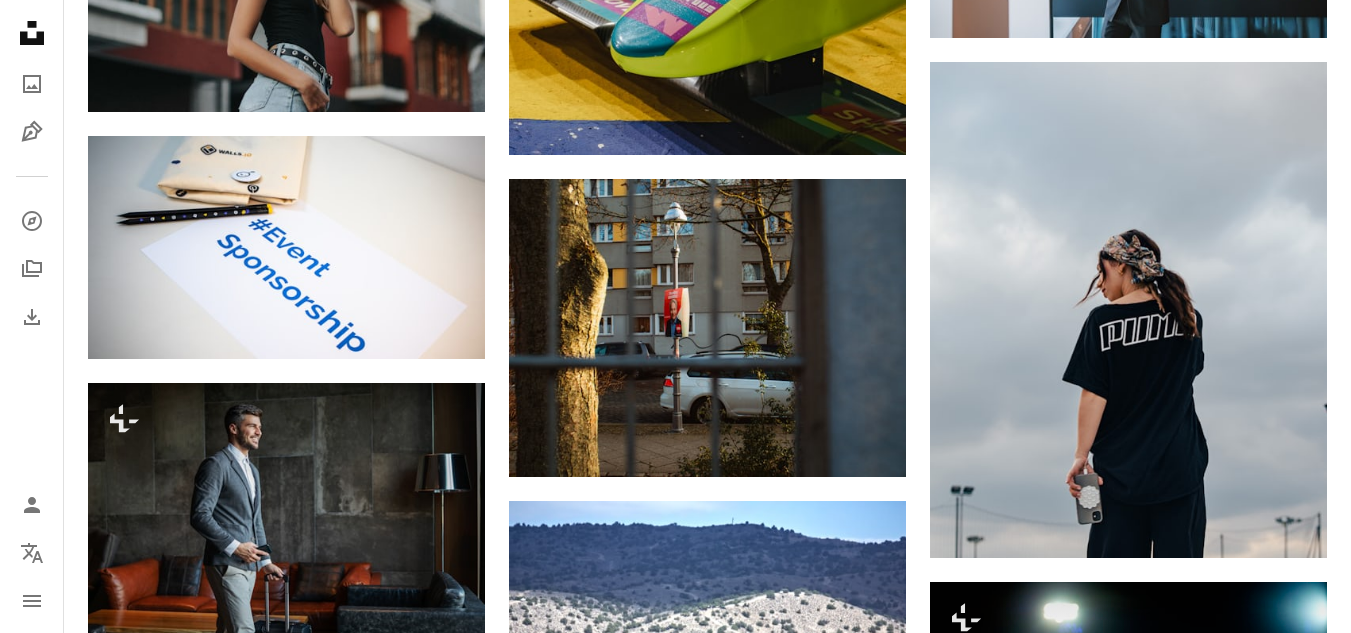 scroll, scrollTop: 1338, scrollLeft: 0, axis: vertical 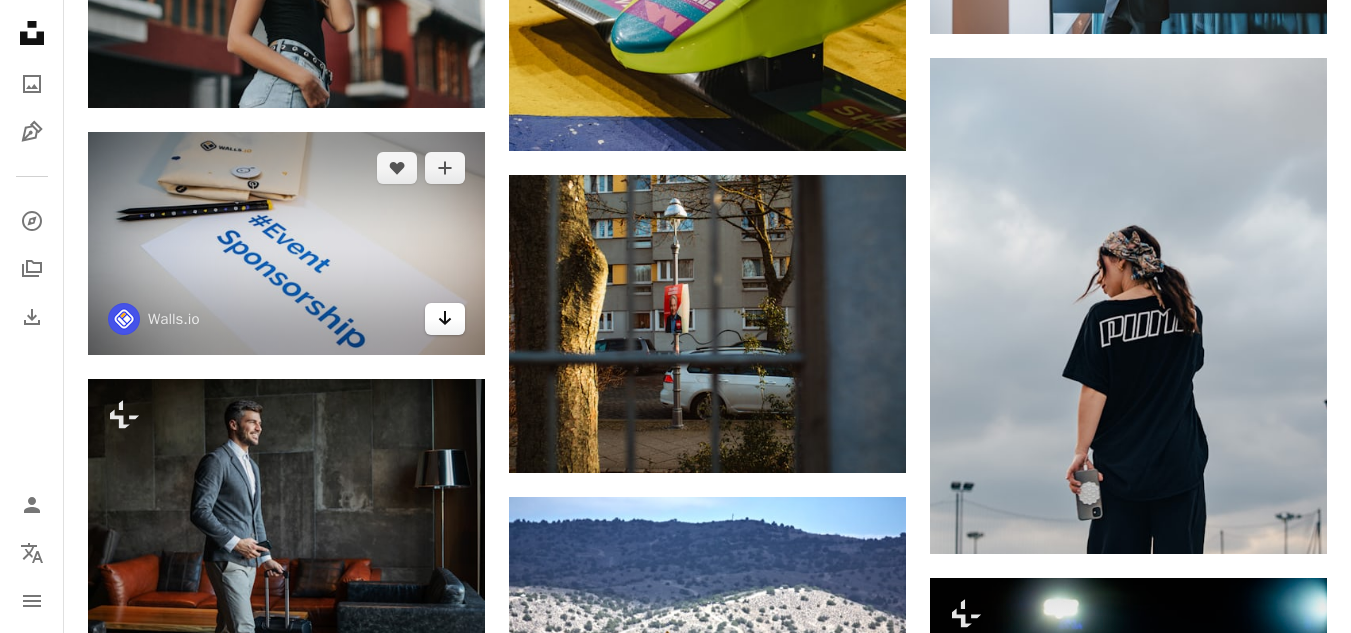 click 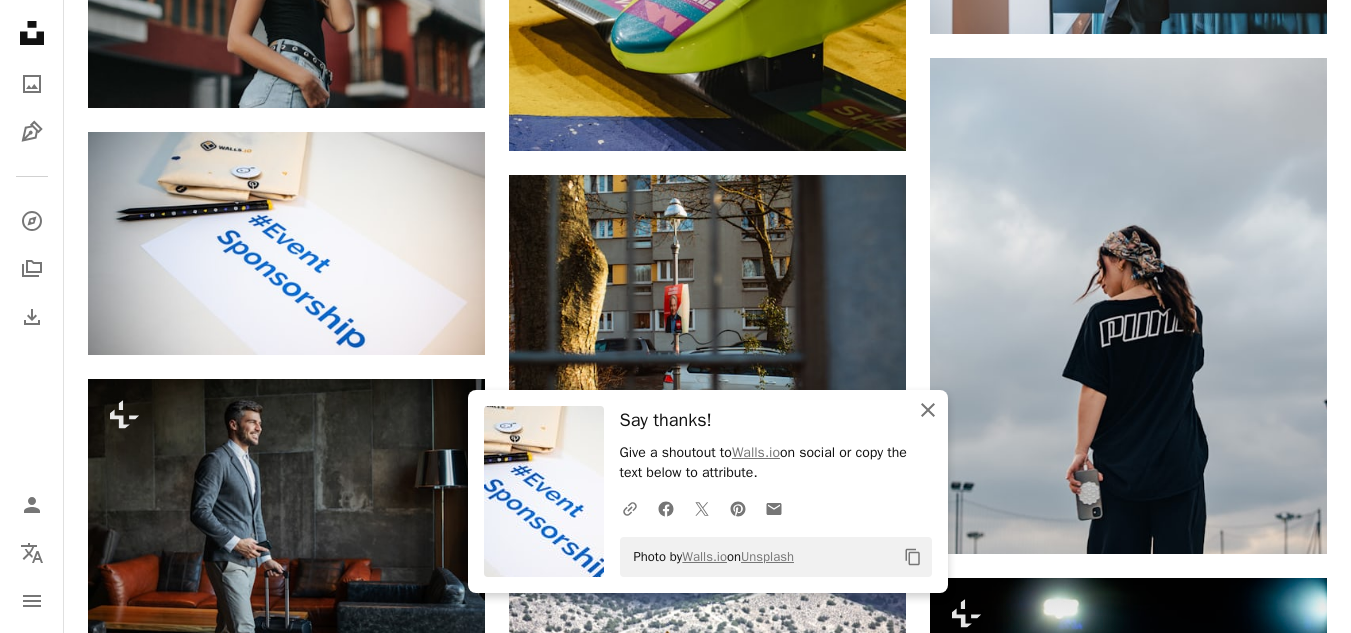 click on "An X shape" 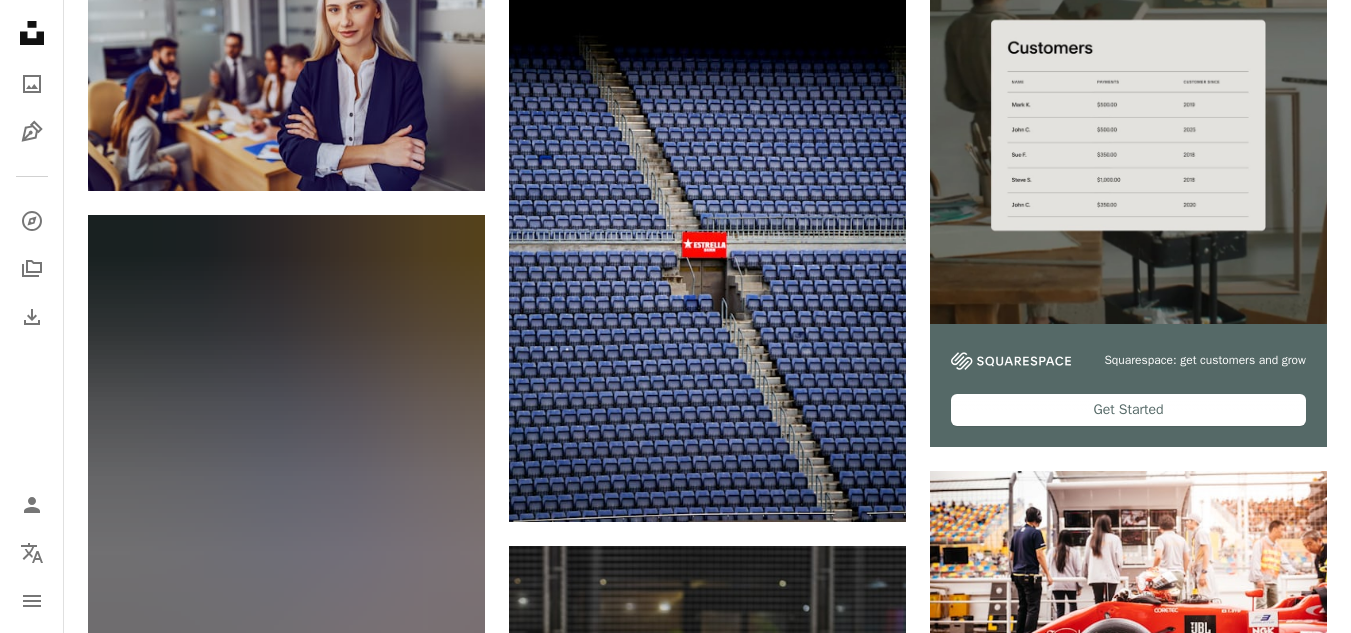 scroll, scrollTop: 0, scrollLeft: 0, axis: both 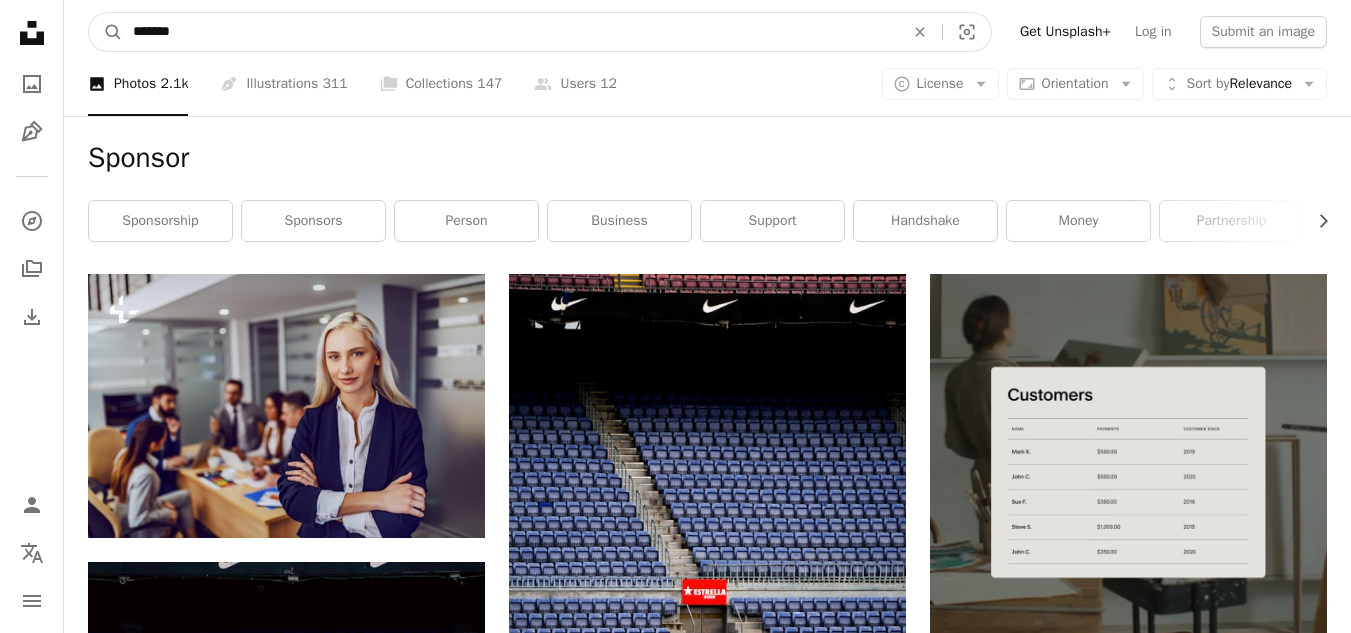 click on "*******" at bounding box center (510, 32) 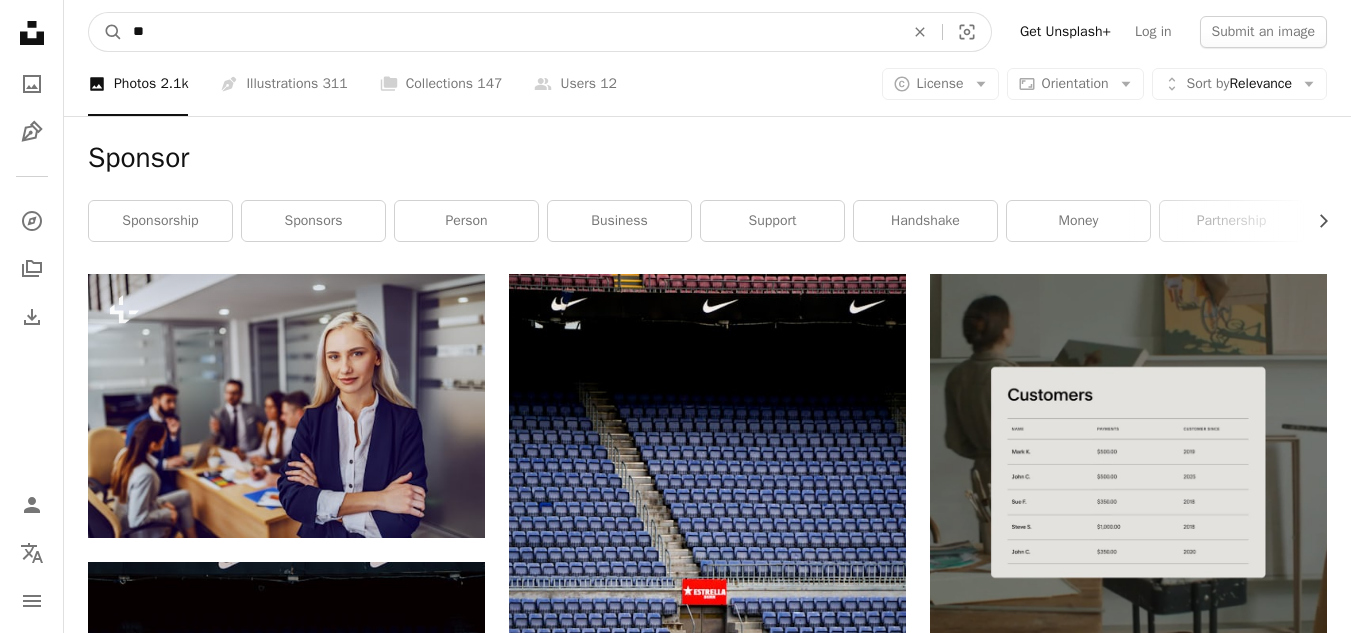 type on "*" 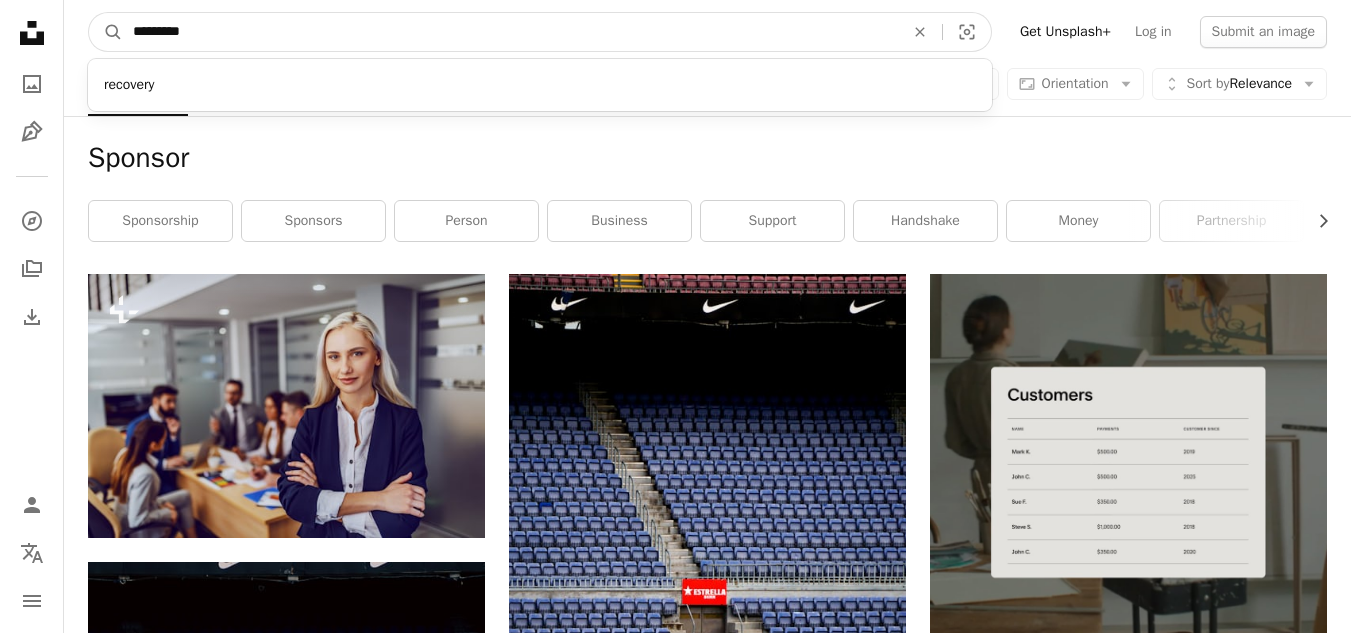 type on "*********" 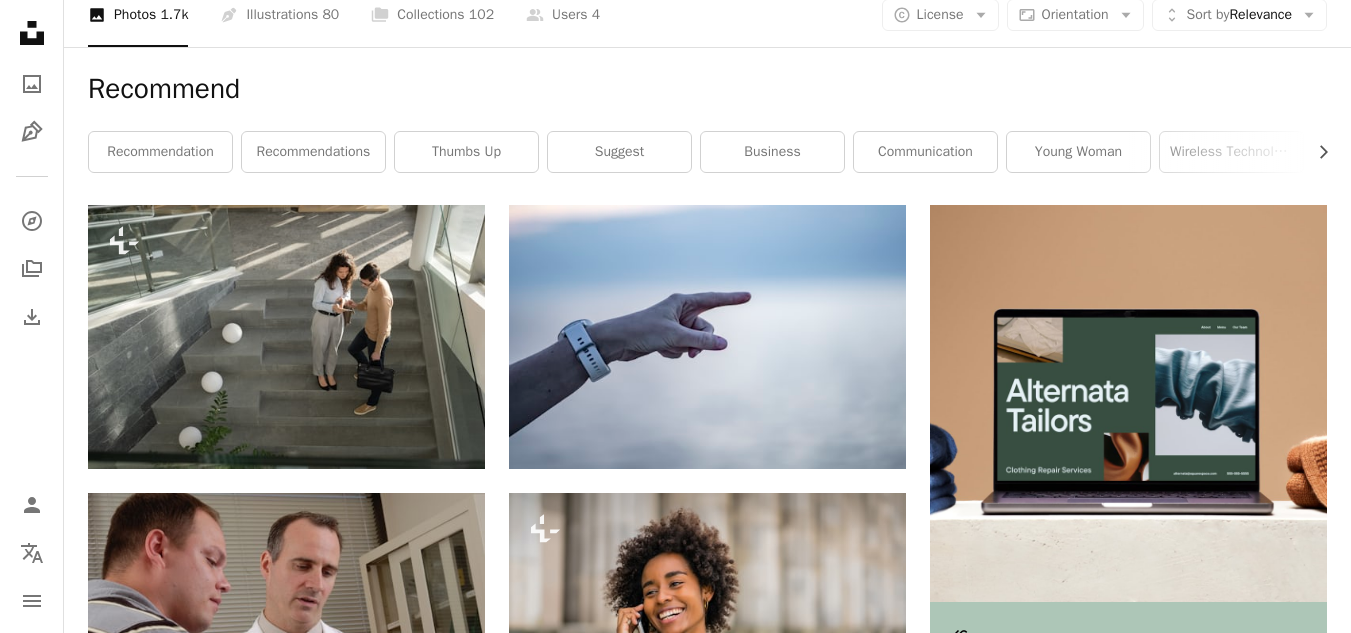 scroll, scrollTop: 0, scrollLeft: 0, axis: both 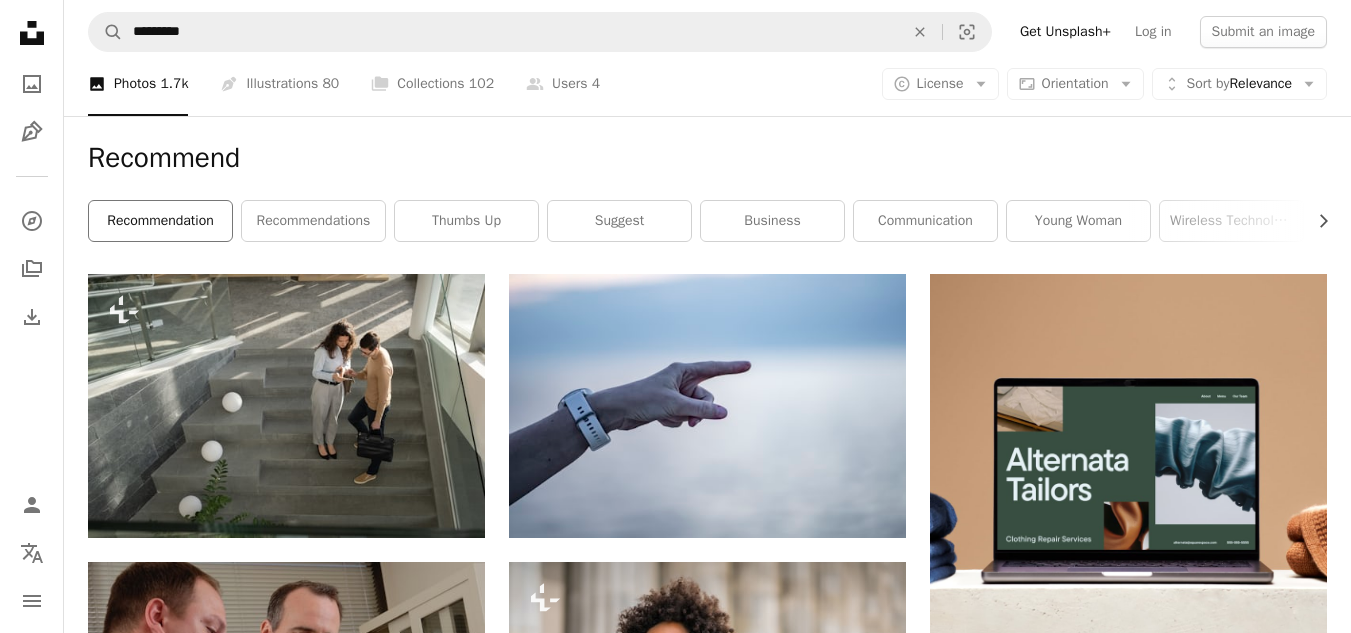 click on "recommendation" at bounding box center [160, 221] 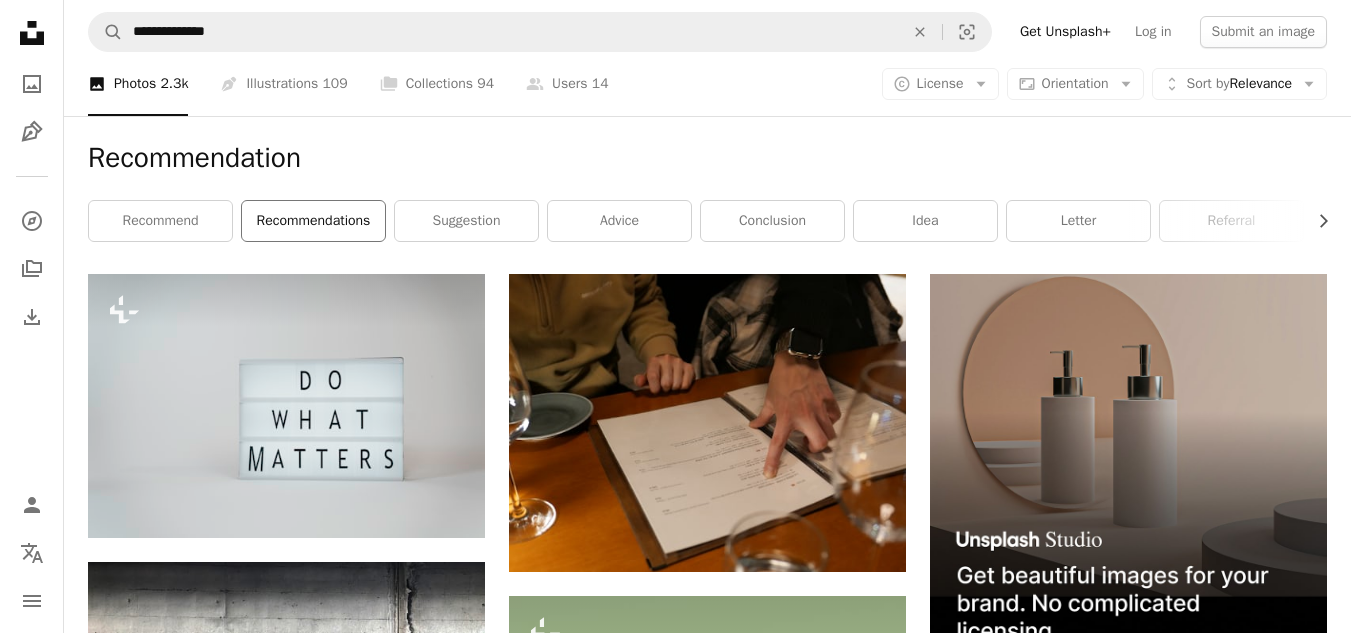 click on "recommendations" at bounding box center (313, 221) 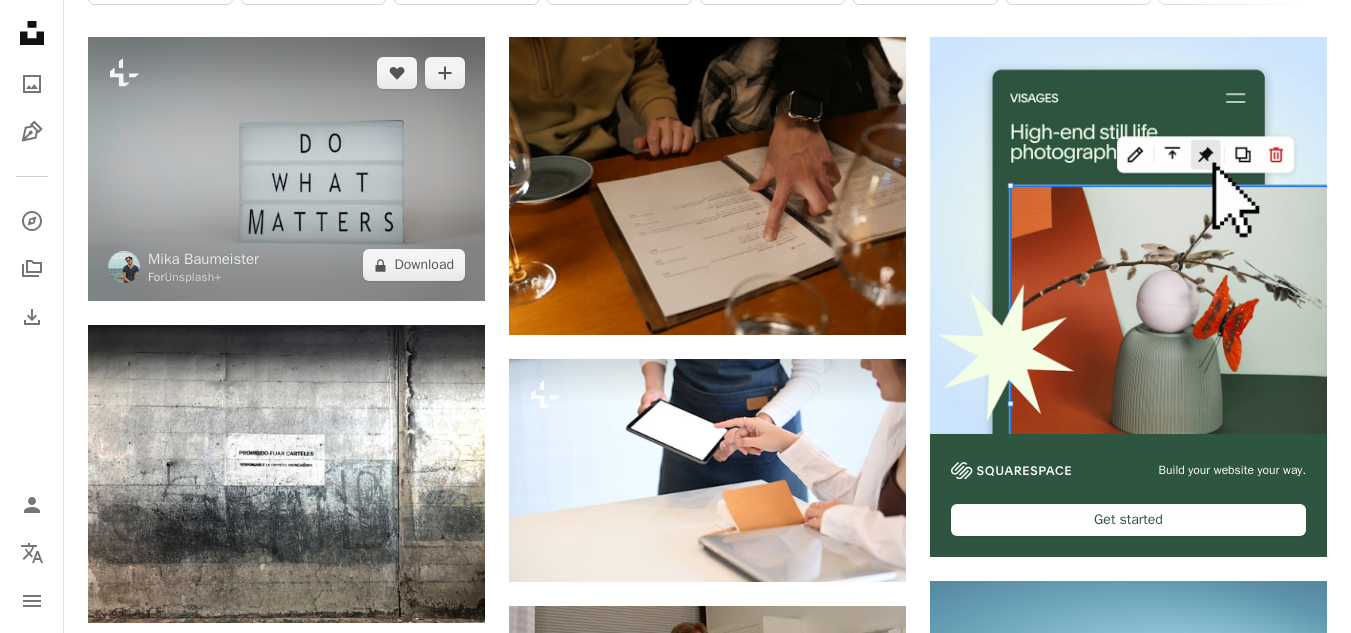 scroll, scrollTop: 0, scrollLeft: 0, axis: both 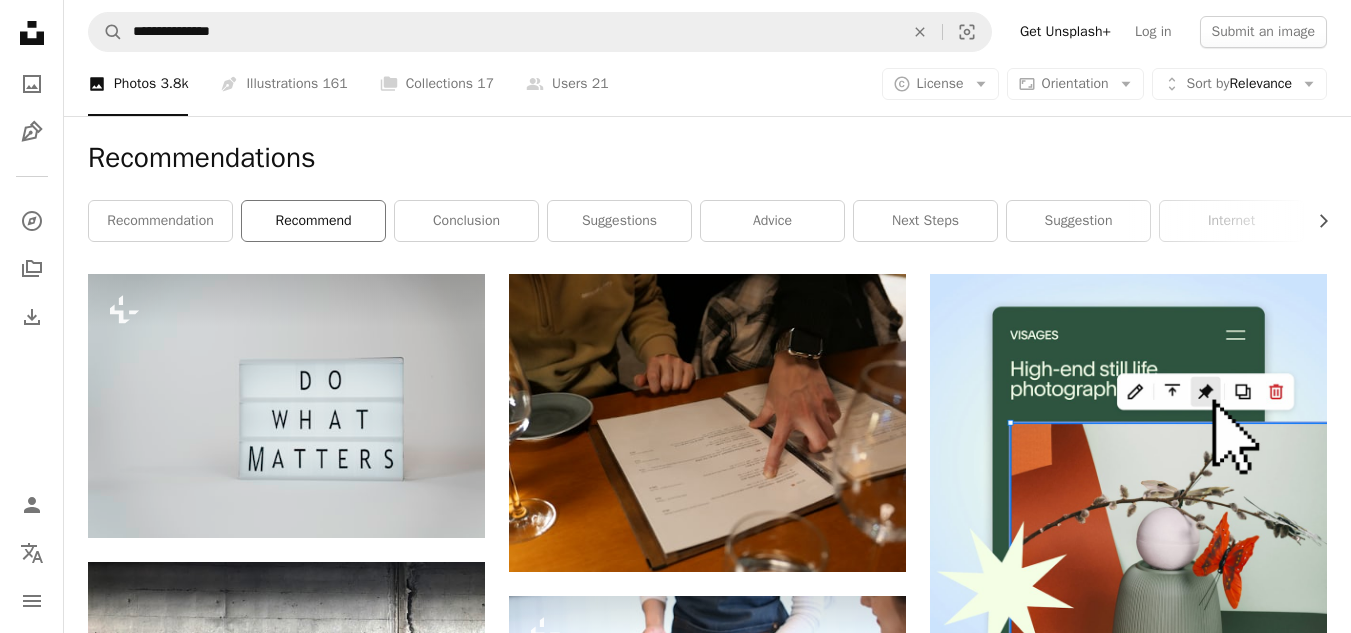 click on "recommend" at bounding box center [313, 221] 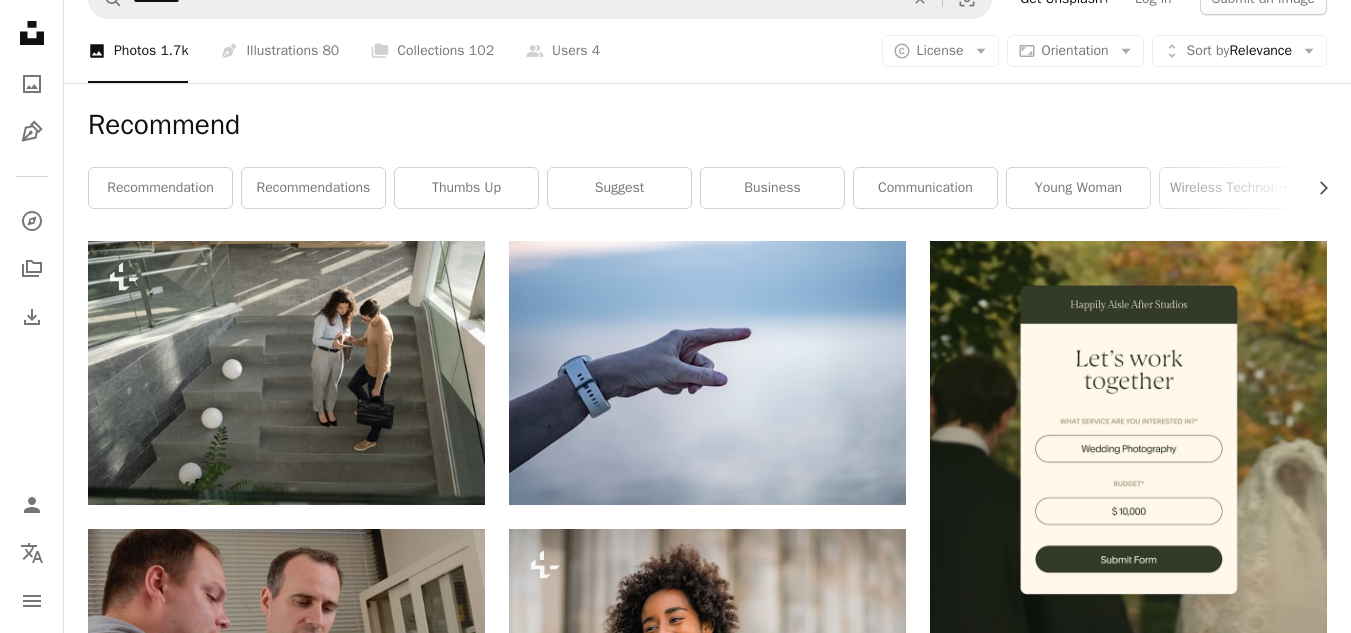 scroll, scrollTop: 0, scrollLeft: 0, axis: both 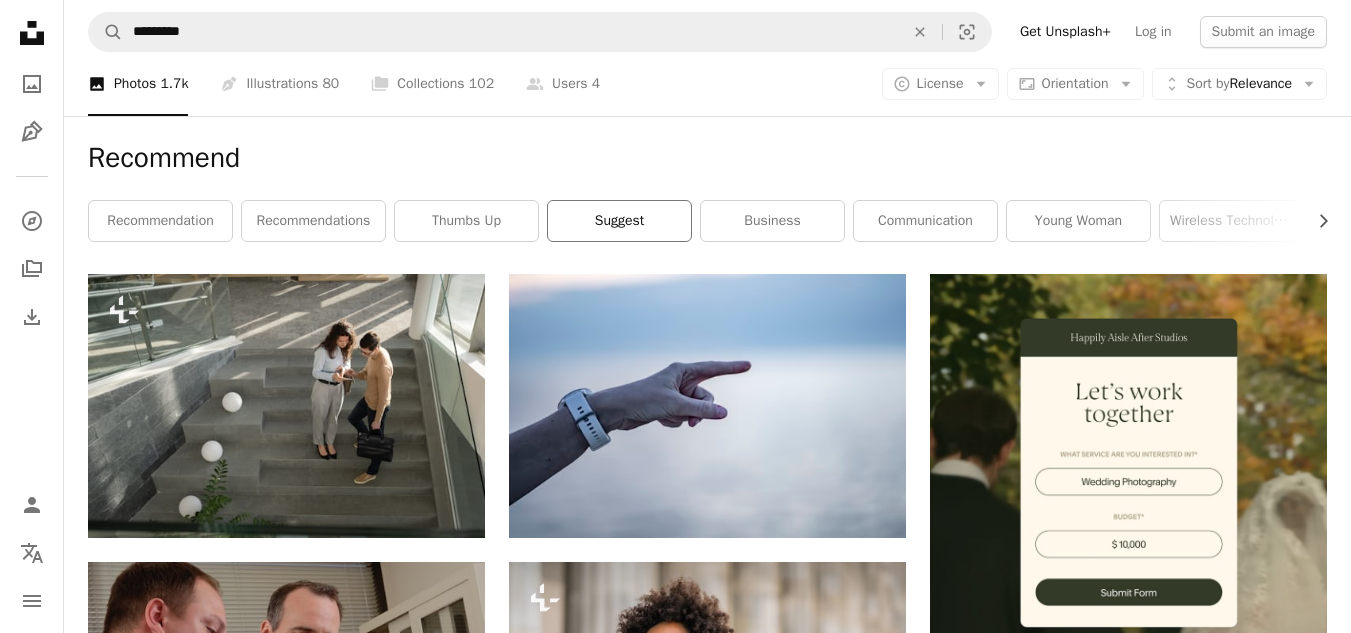 click on "suggest" at bounding box center (619, 221) 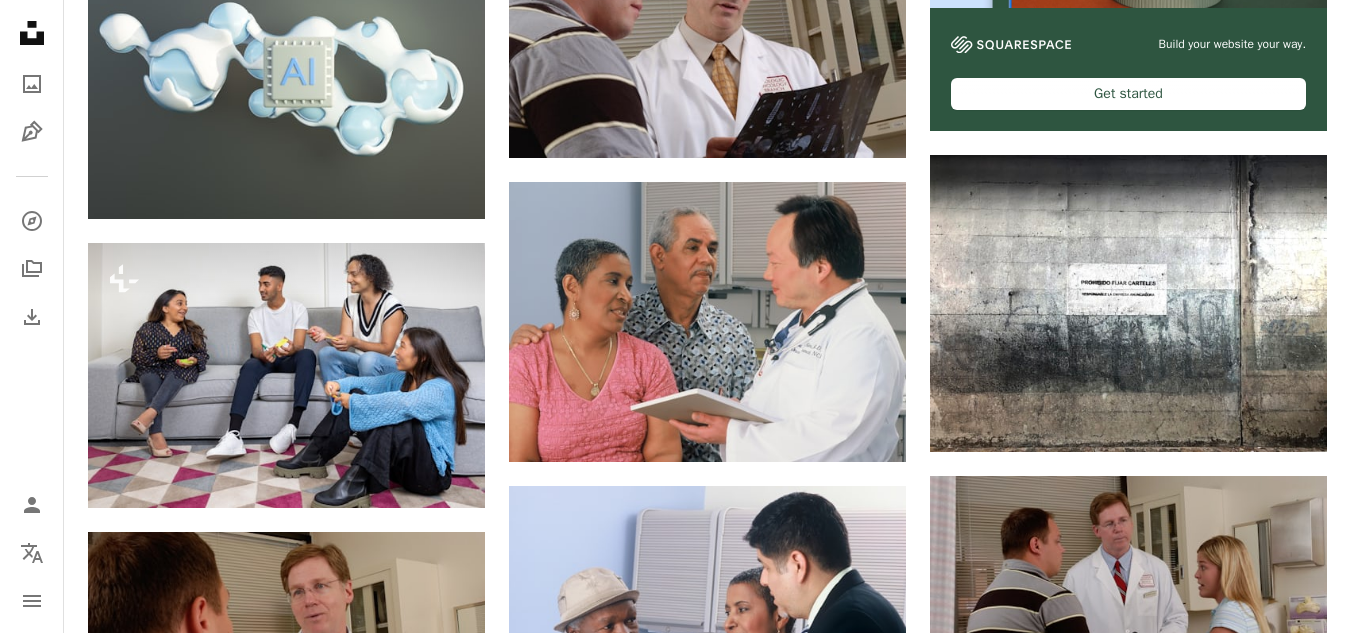 scroll, scrollTop: 671, scrollLeft: 0, axis: vertical 